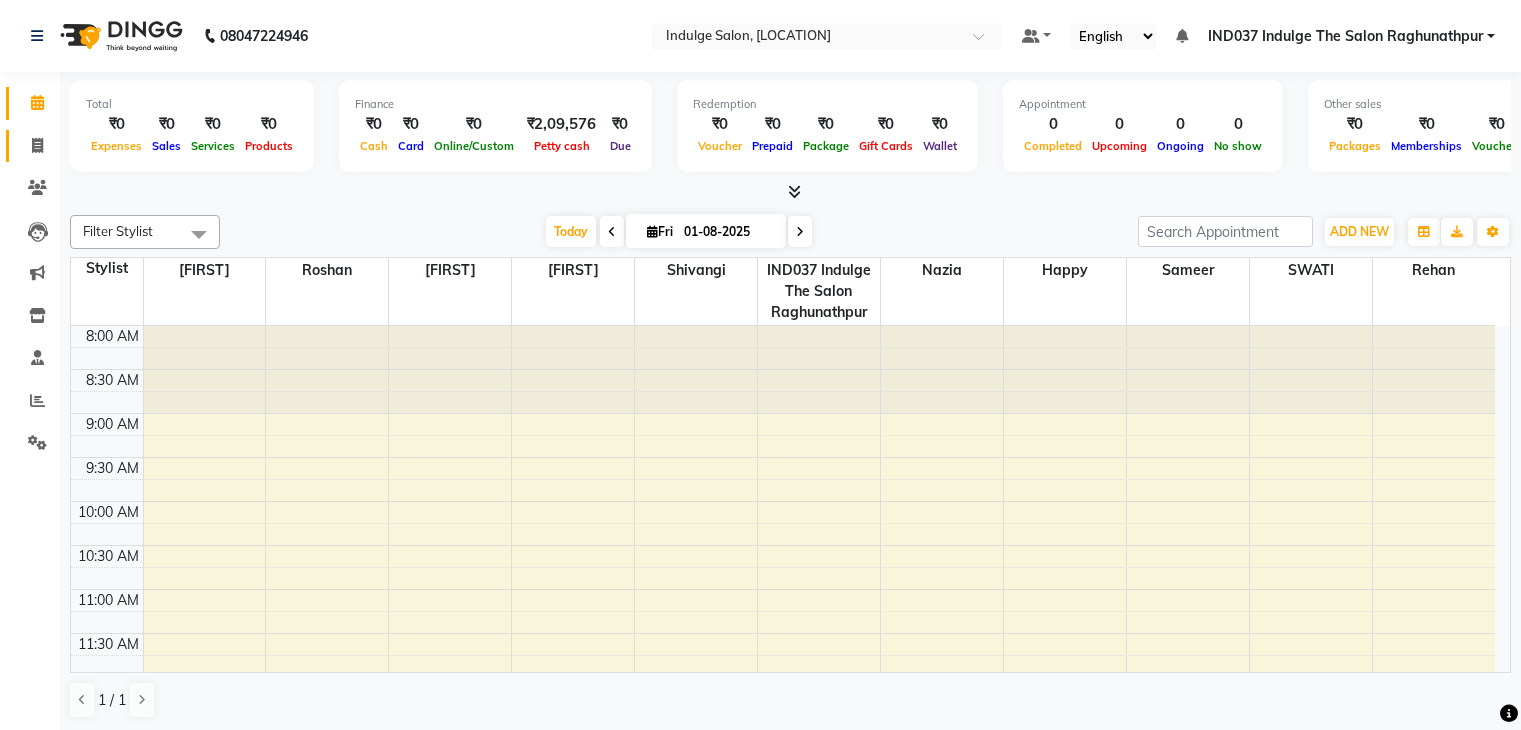 scroll, scrollTop: 0, scrollLeft: 0, axis: both 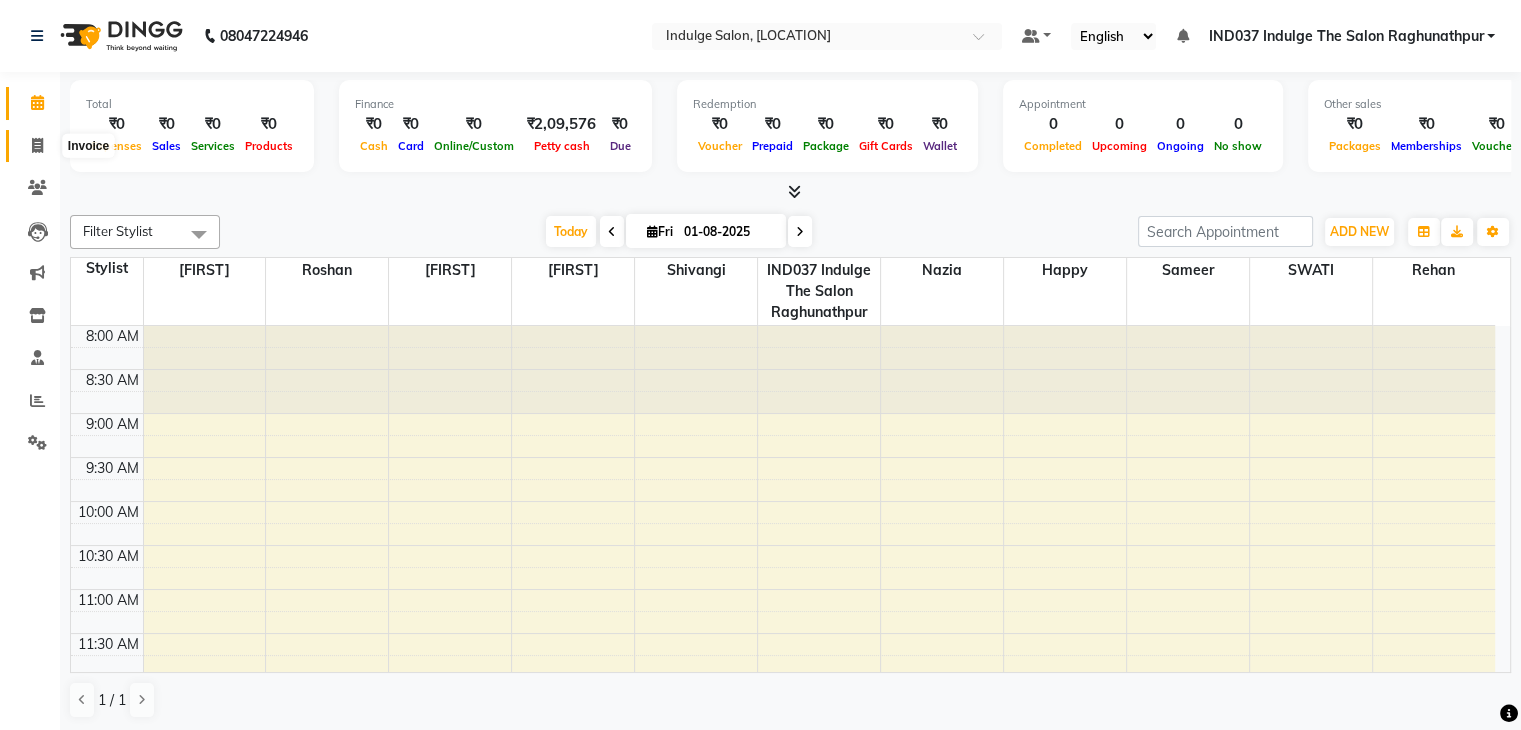 click 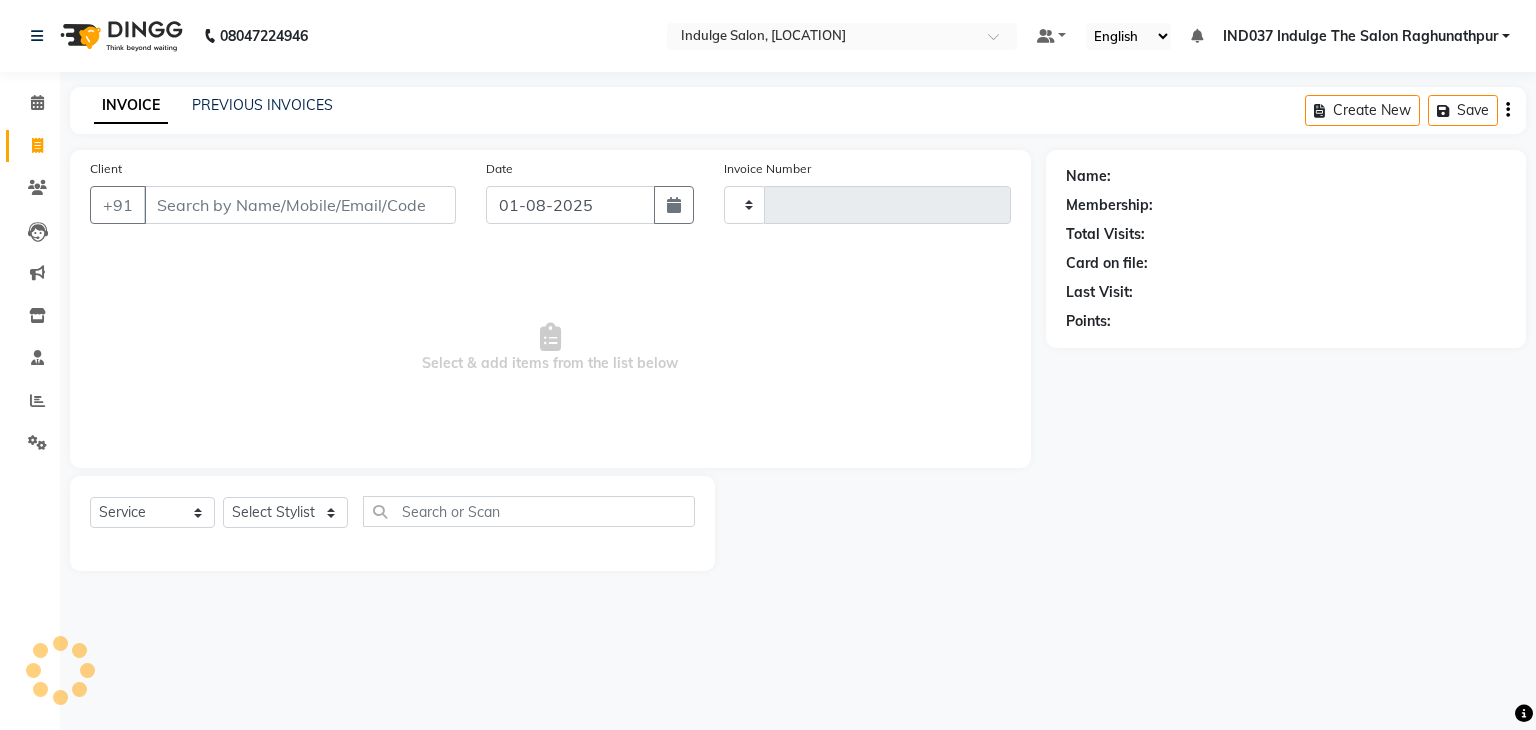 type on "0465" 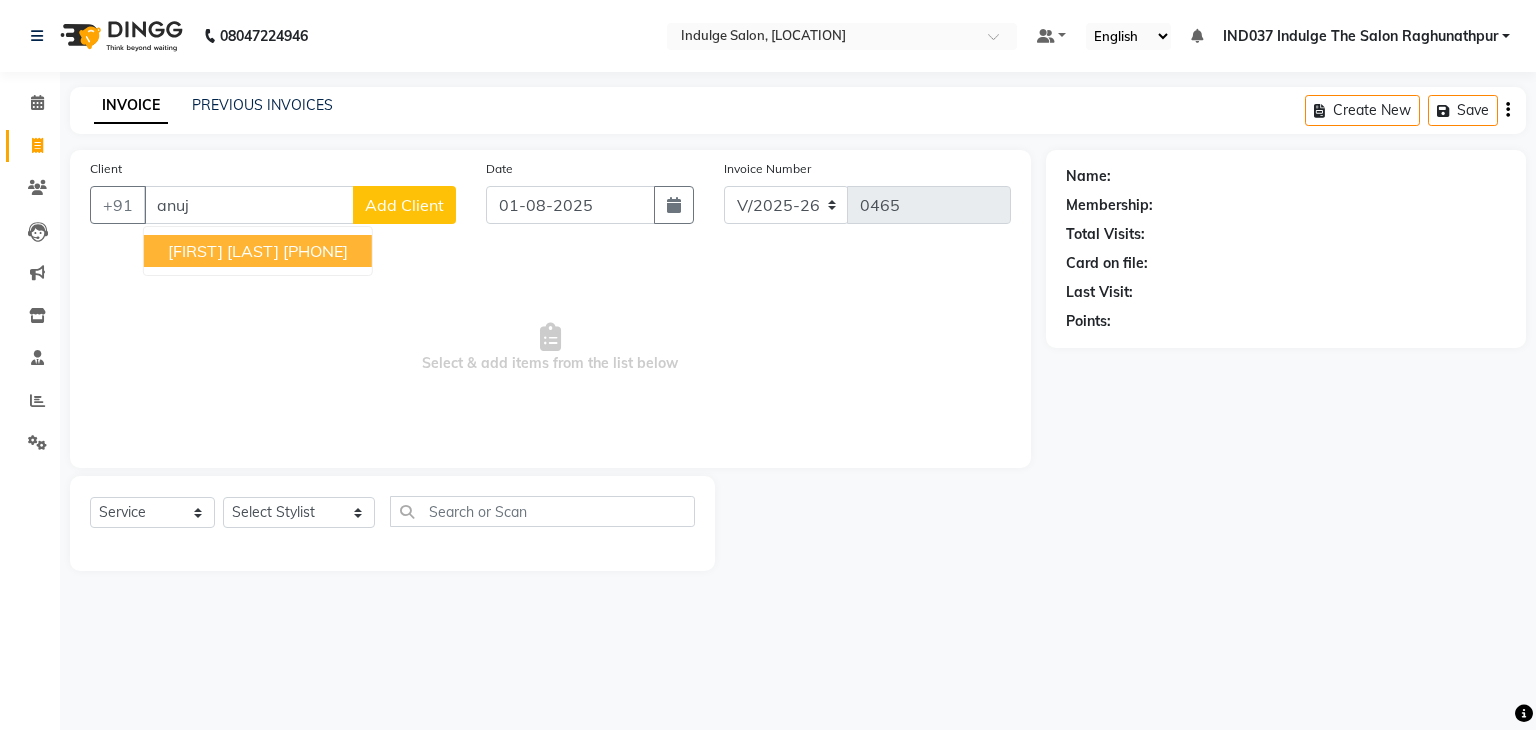 click on "[PHONE]" at bounding box center (315, 251) 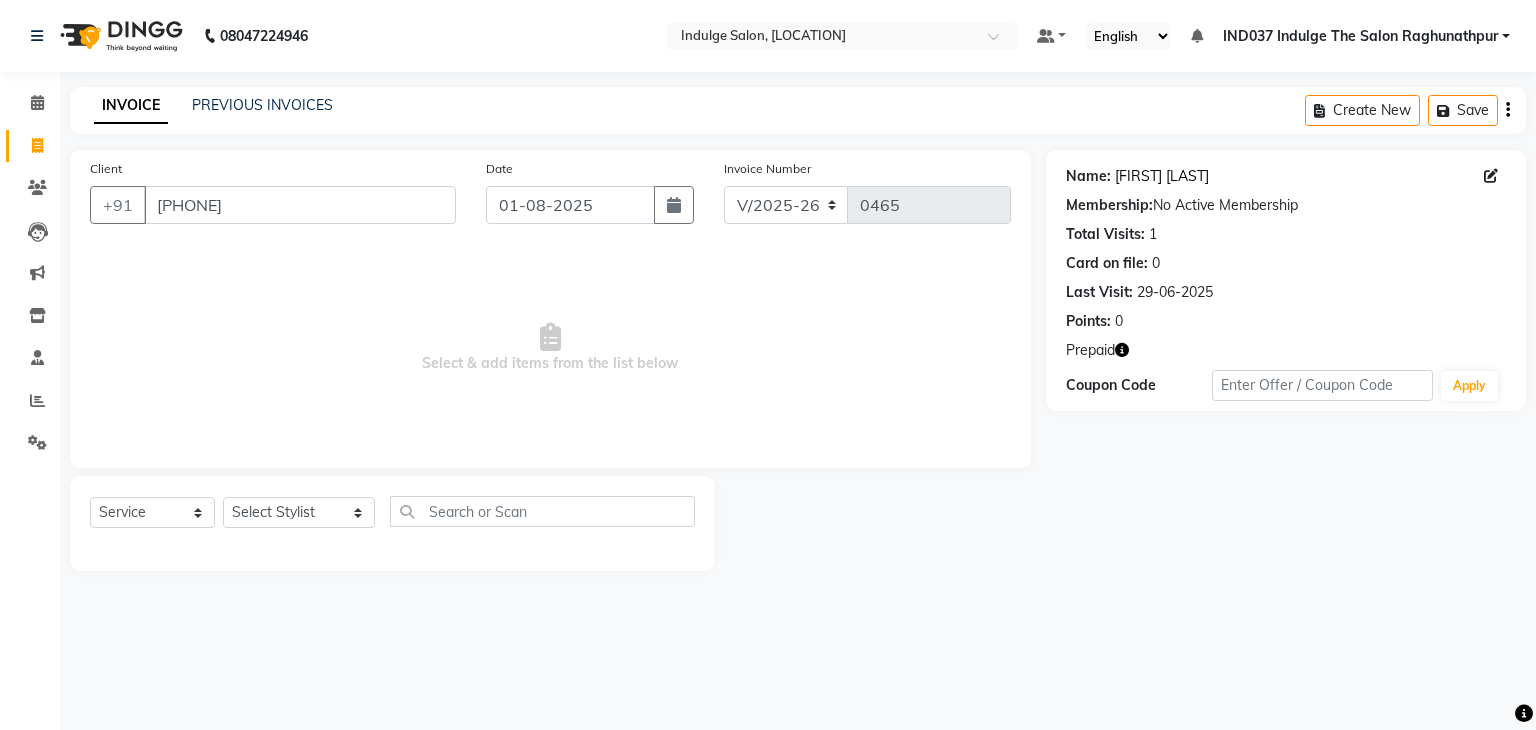 click on "[FIRST] [LAST]" 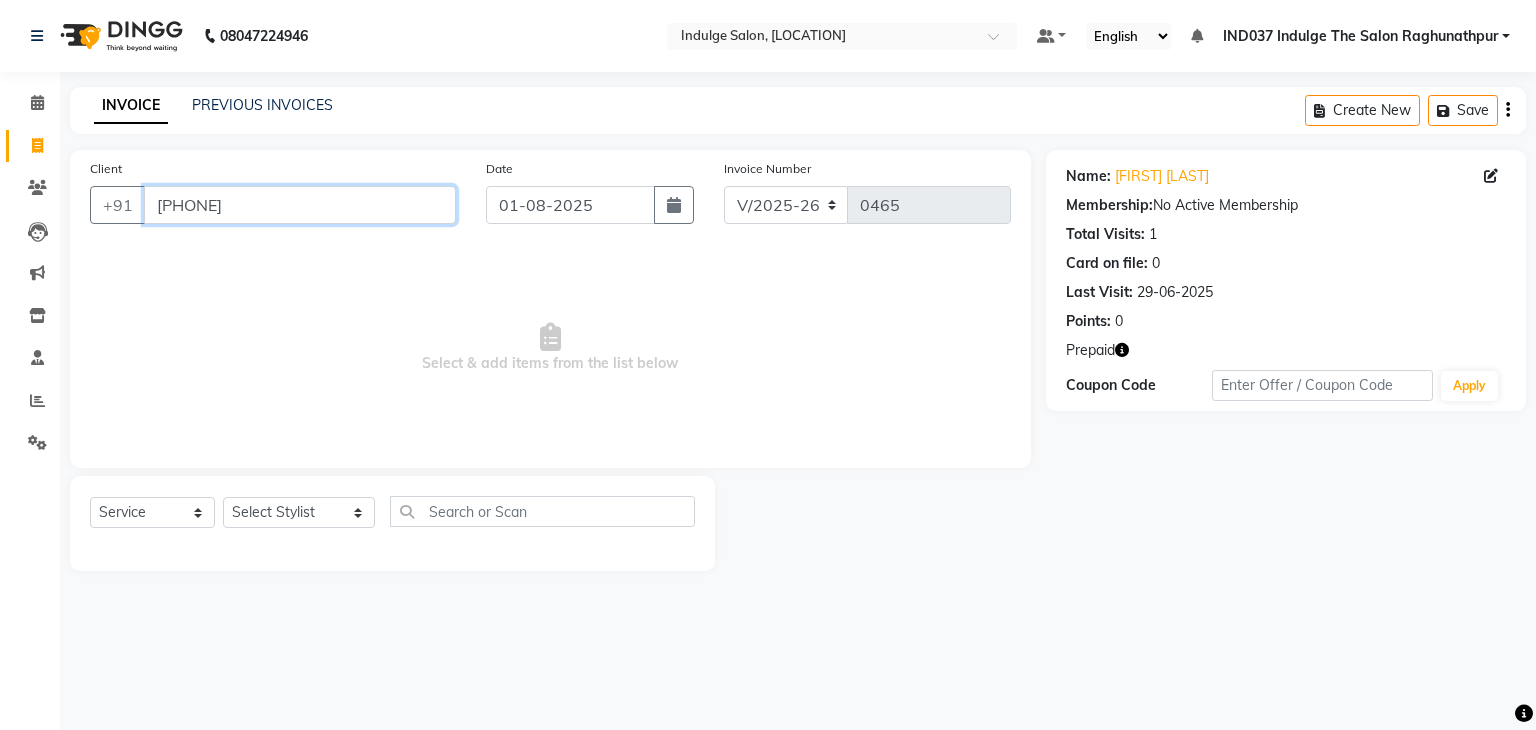 click on "[PHONE]" at bounding box center [300, 205] 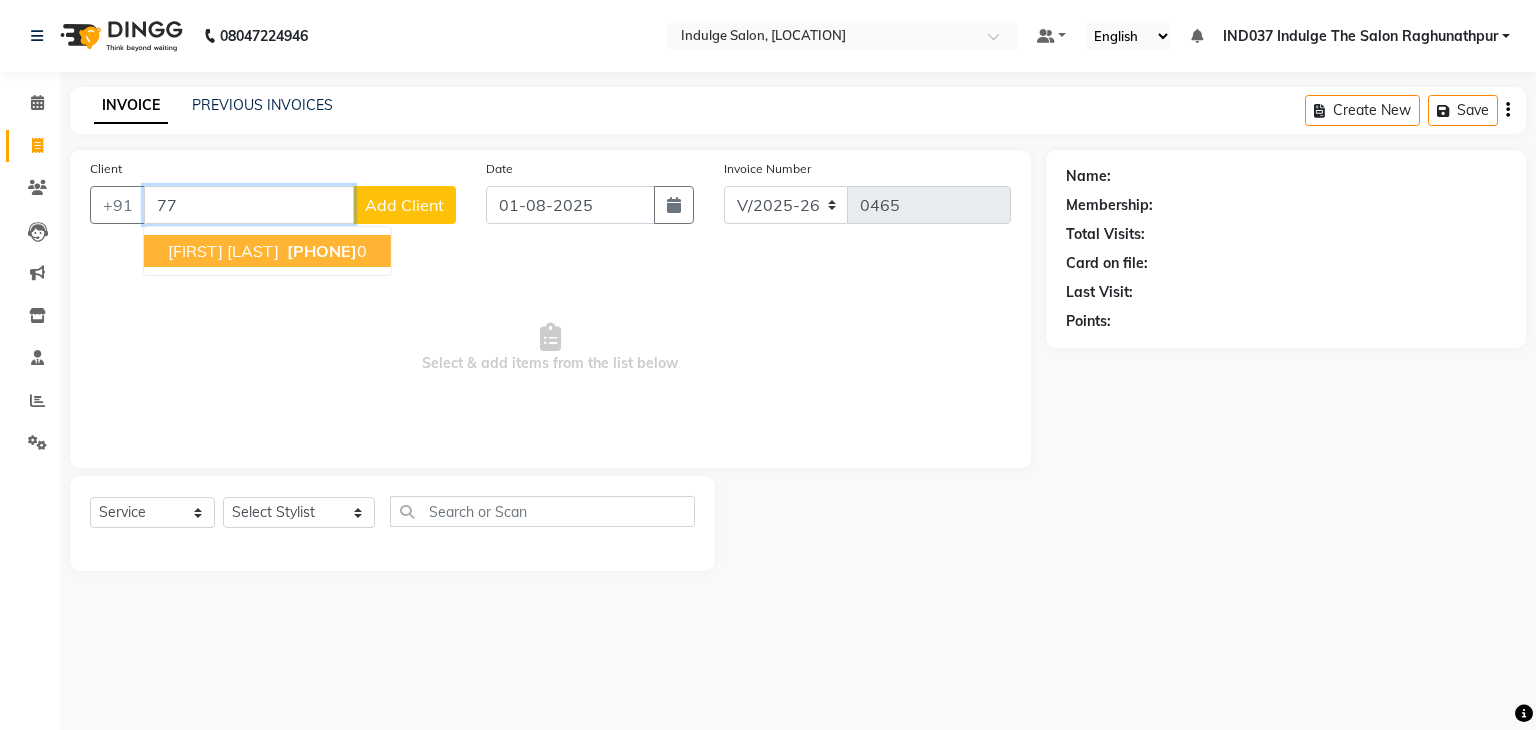 type on "7" 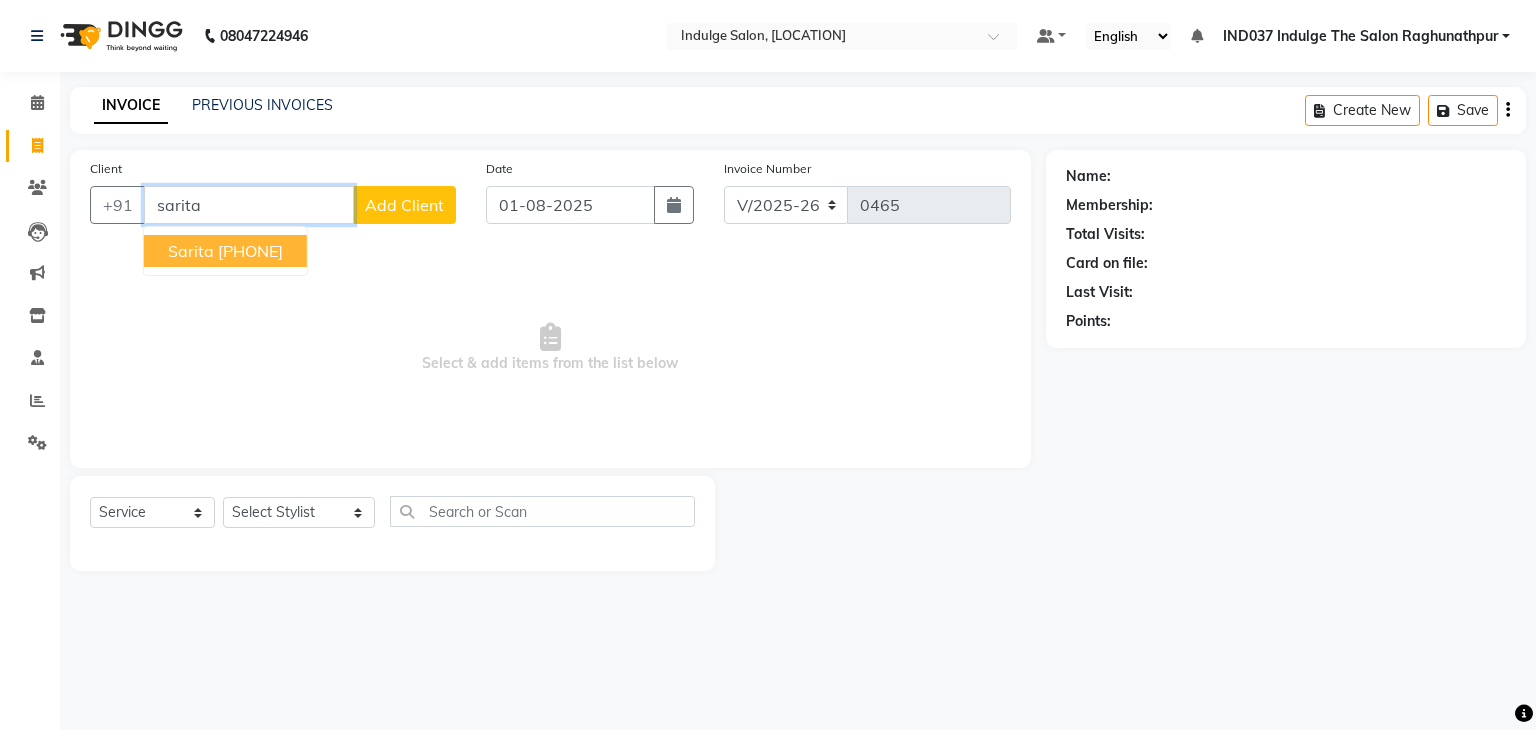 click on "[PHONE]" at bounding box center [250, 251] 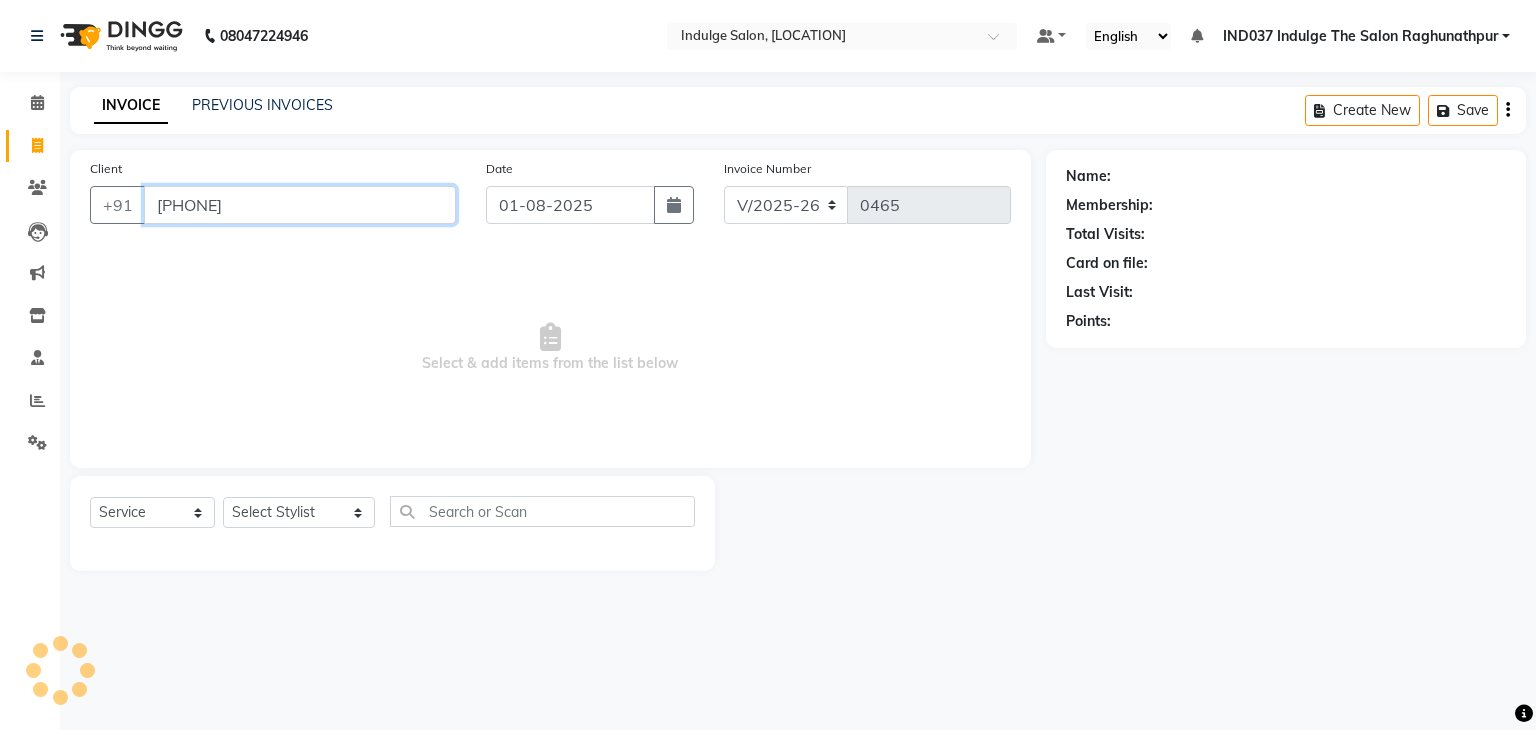 type on "[PHONE]" 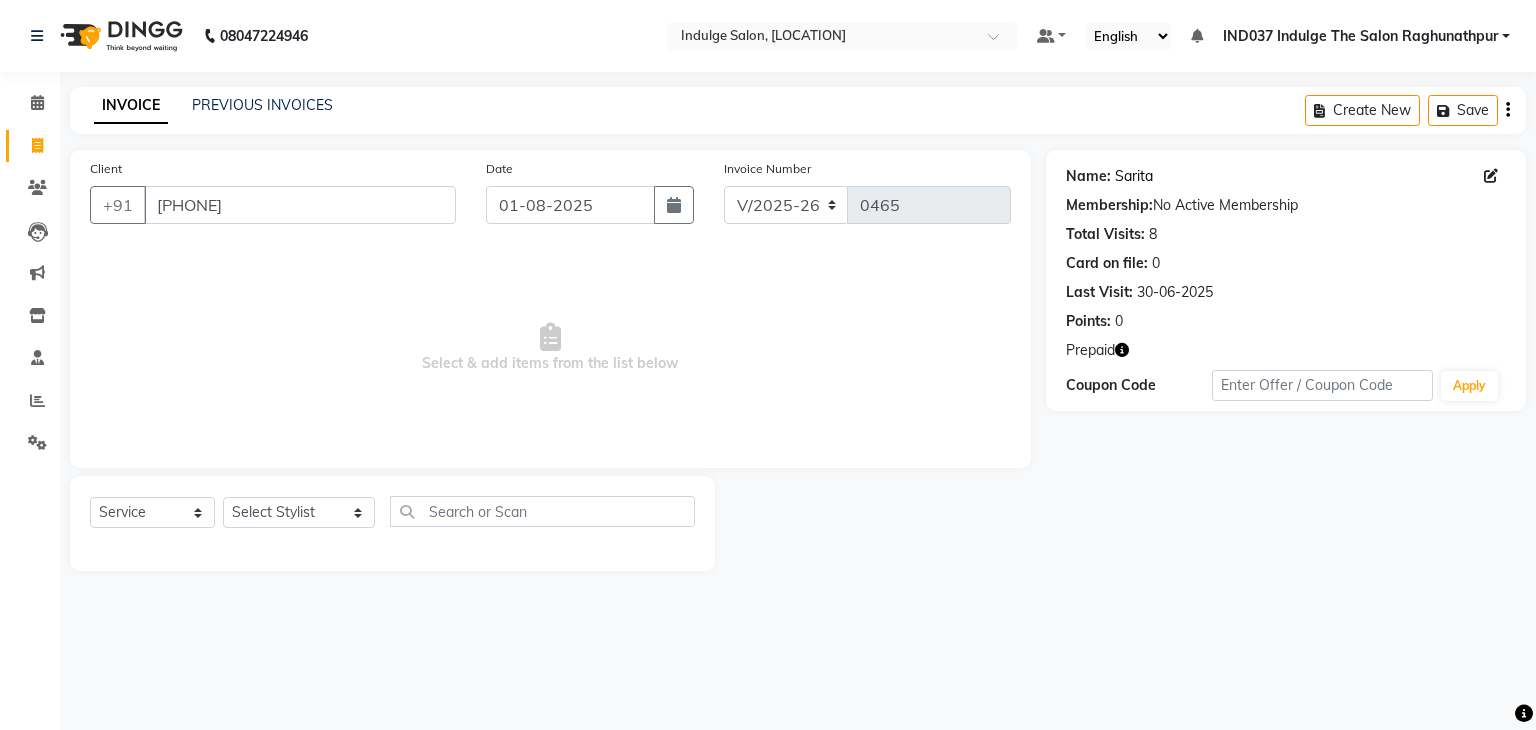click on "Sarita" 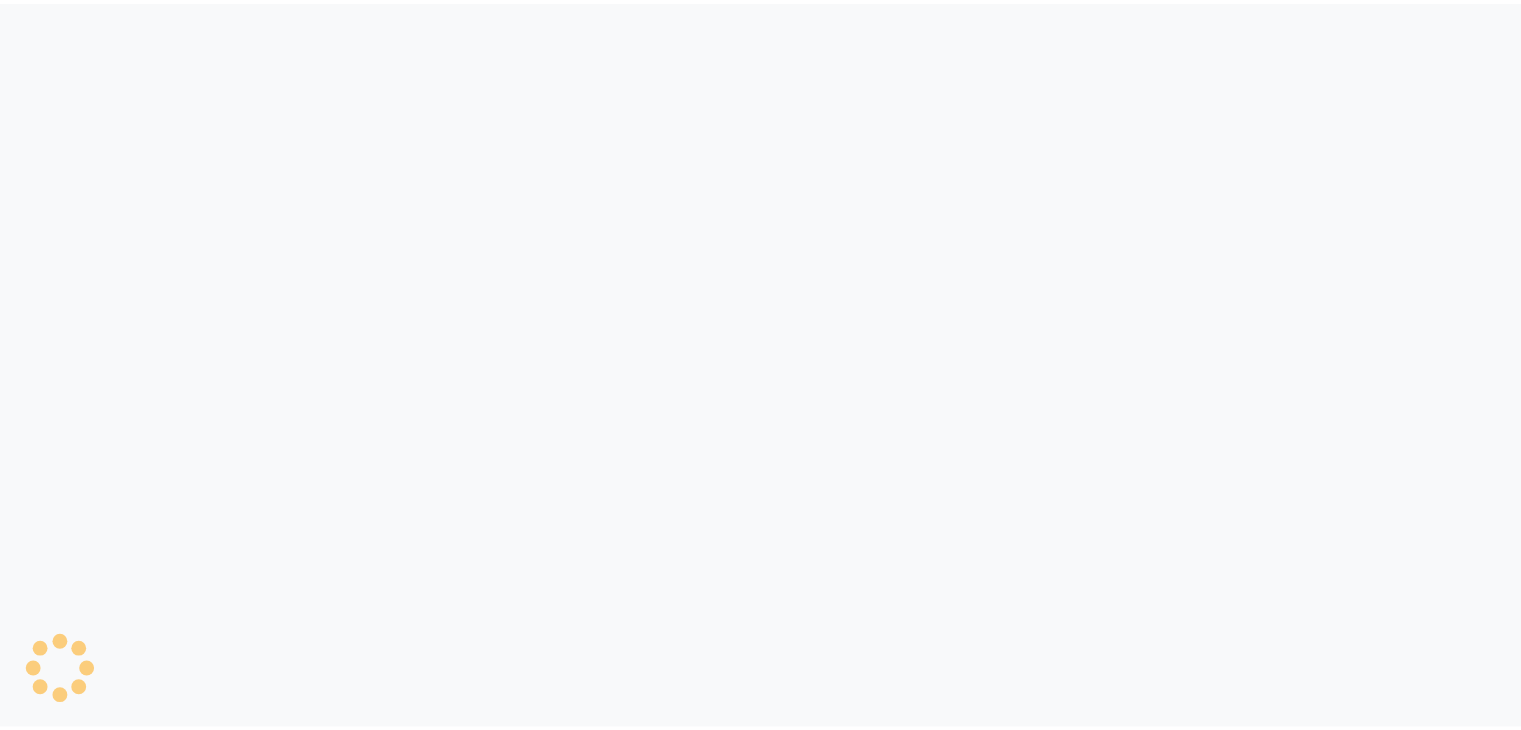 scroll, scrollTop: 0, scrollLeft: 0, axis: both 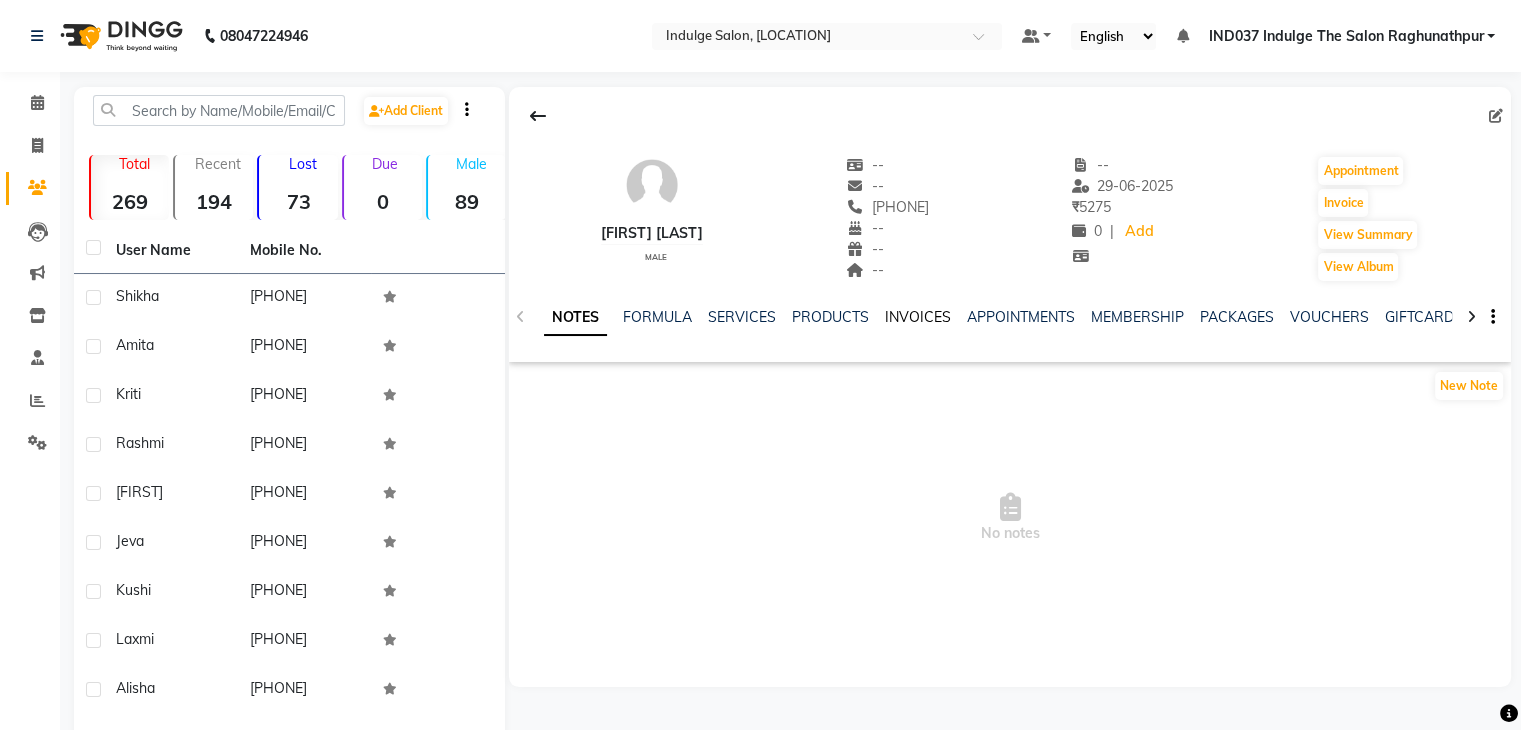 click on "INVOICES" 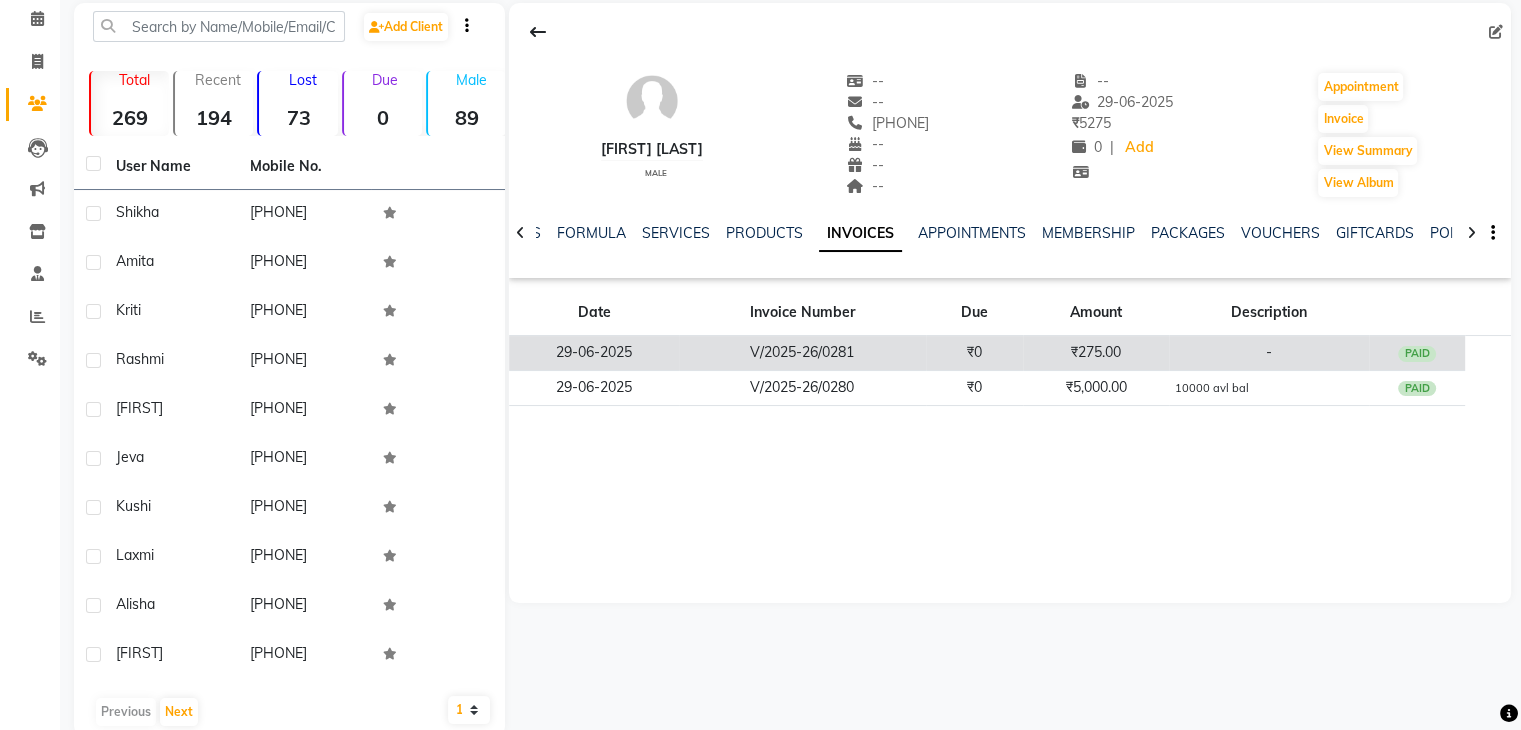 scroll, scrollTop: 0, scrollLeft: 0, axis: both 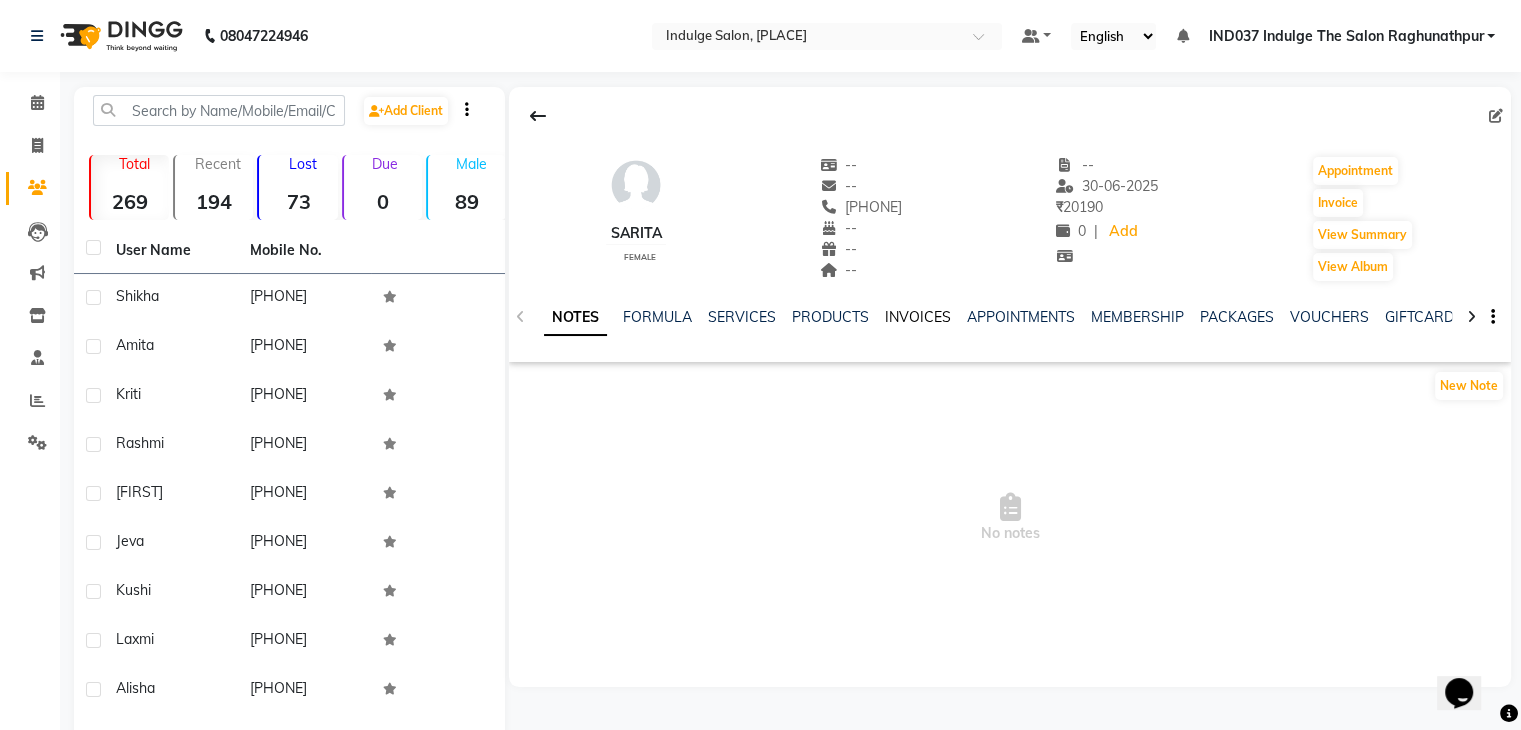 click on "INVOICES" 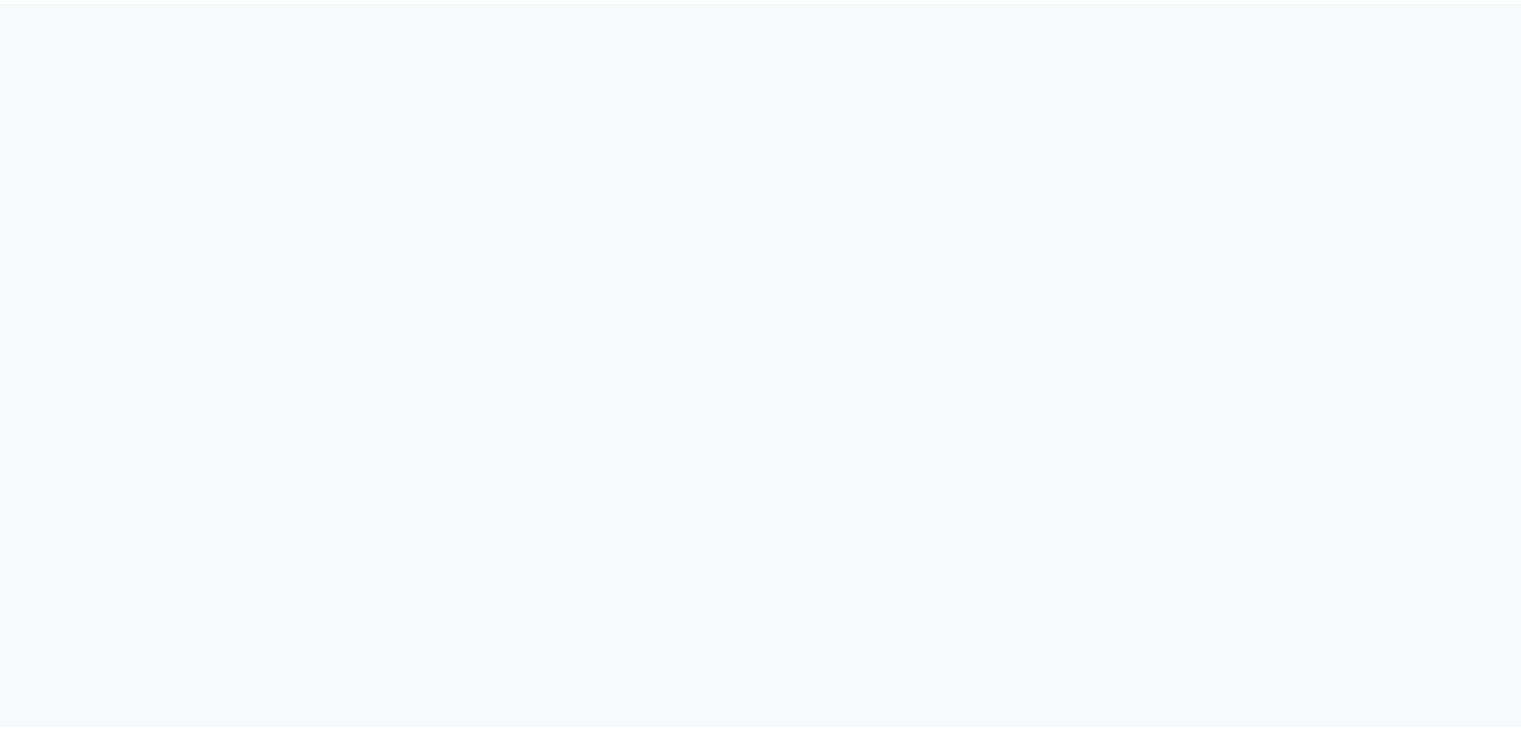 scroll, scrollTop: 0, scrollLeft: 0, axis: both 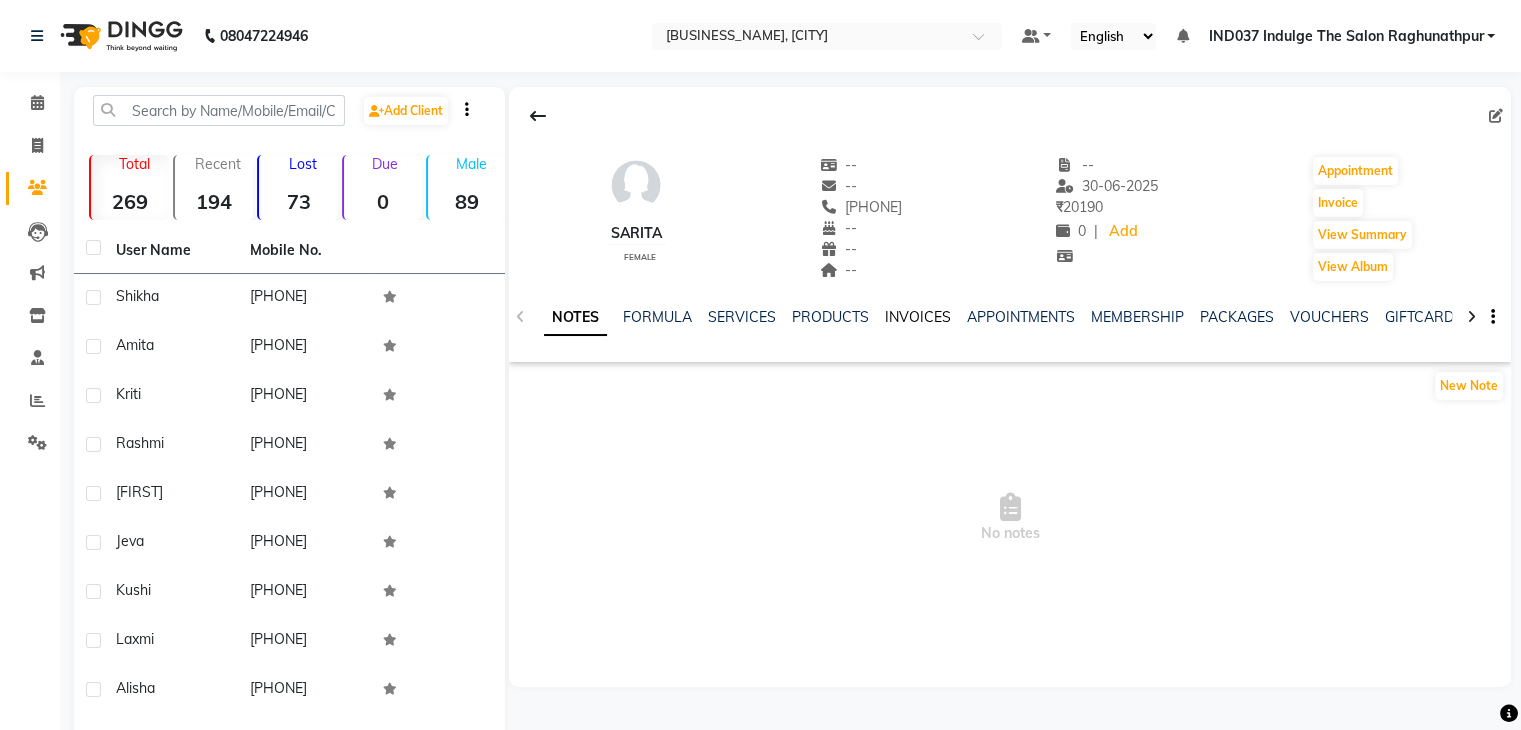 click on "INVOICES" 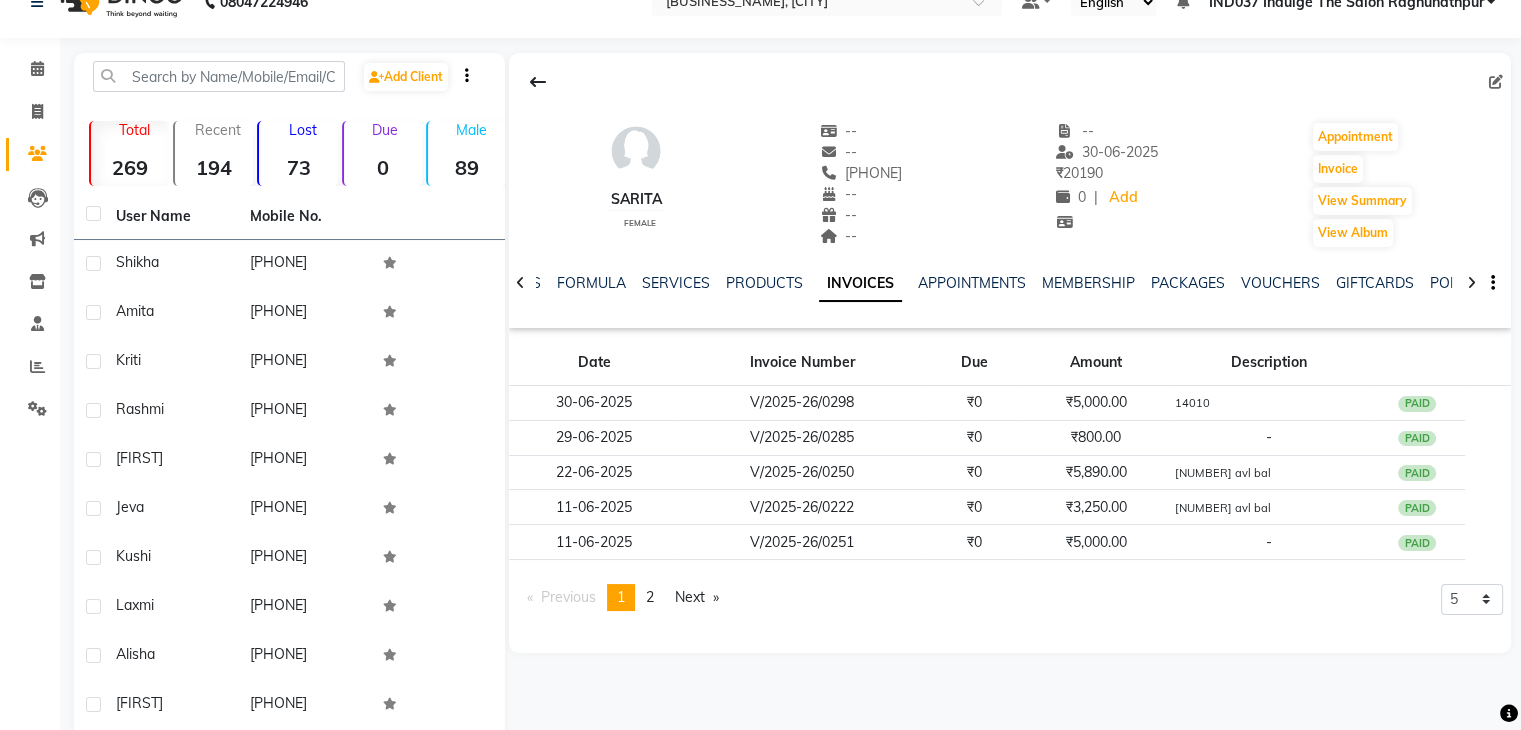 scroll, scrollTop: 0, scrollLeft: 0, axis: both 